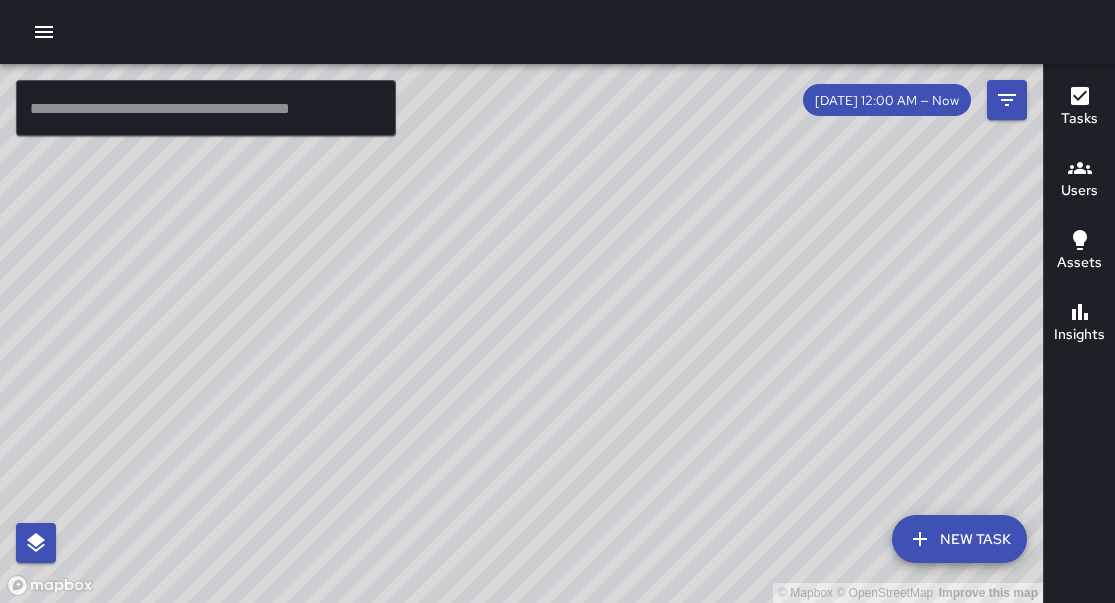 scroll, scrollTop: 0, scrollLeft: 0, axis: both 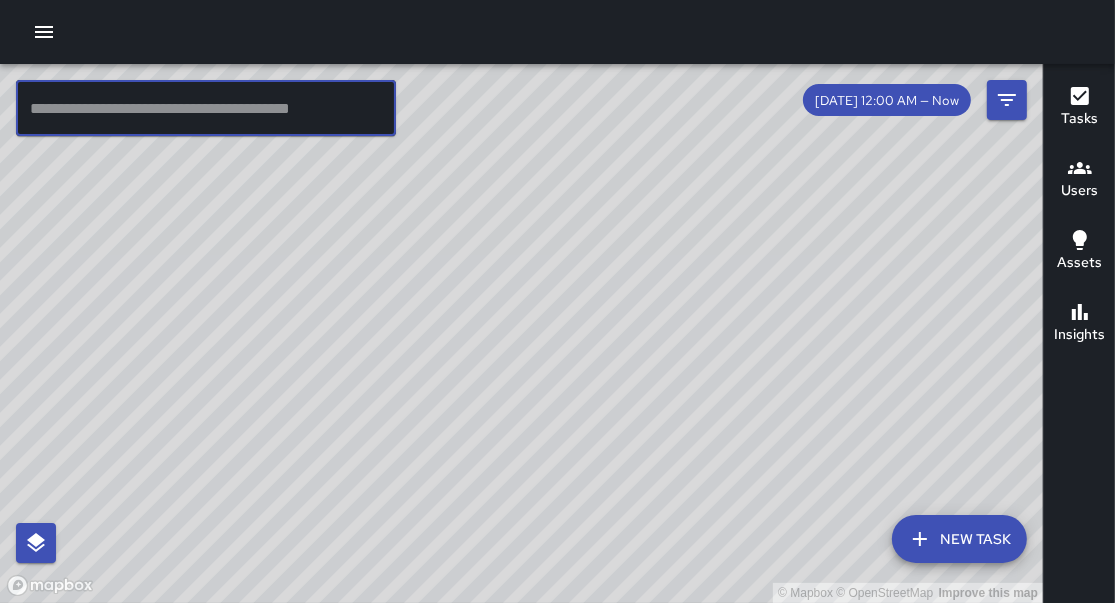click at bounding box center (206, 108) 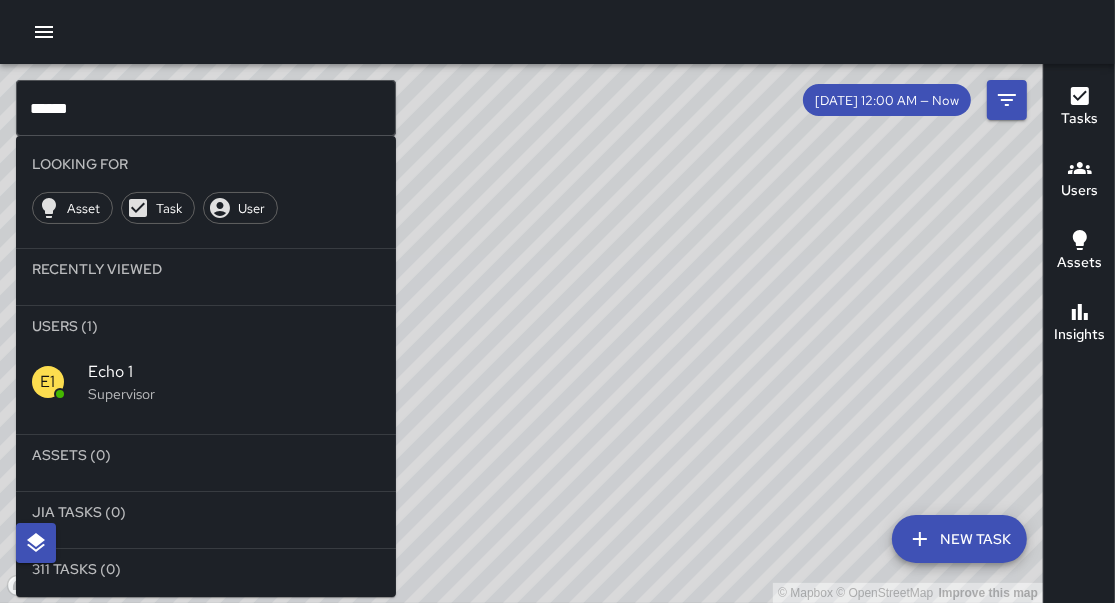 click on "© Mapbox   © OpenStreetMap   Improve this map" at bounding box center [521, 333] 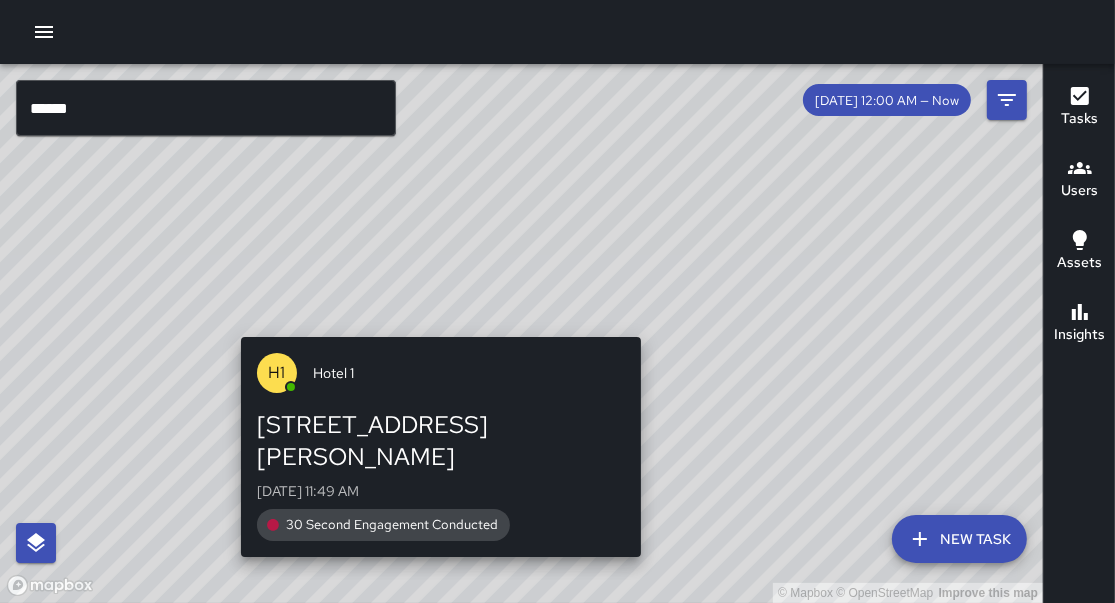 drag, startPoint x: 637, startPoint y: 214, endPoint x: 373, endPoint y: 594, distance: 462.70508 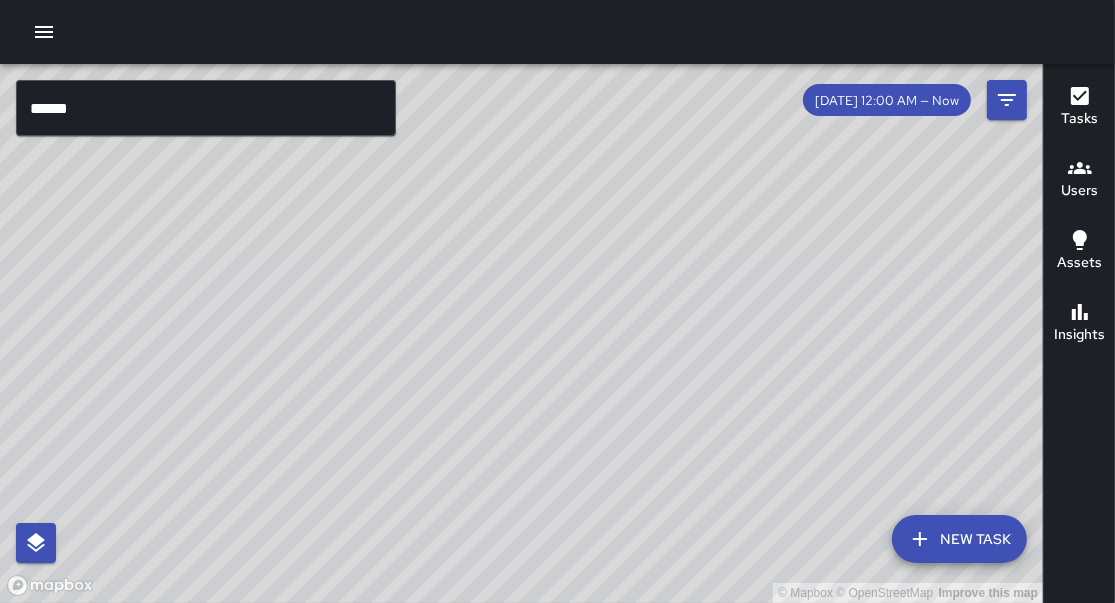 drag, startPoint x: 469, startPoint y: 537, endPoint x: 509, endPoint y: 517, distance: 44.72136 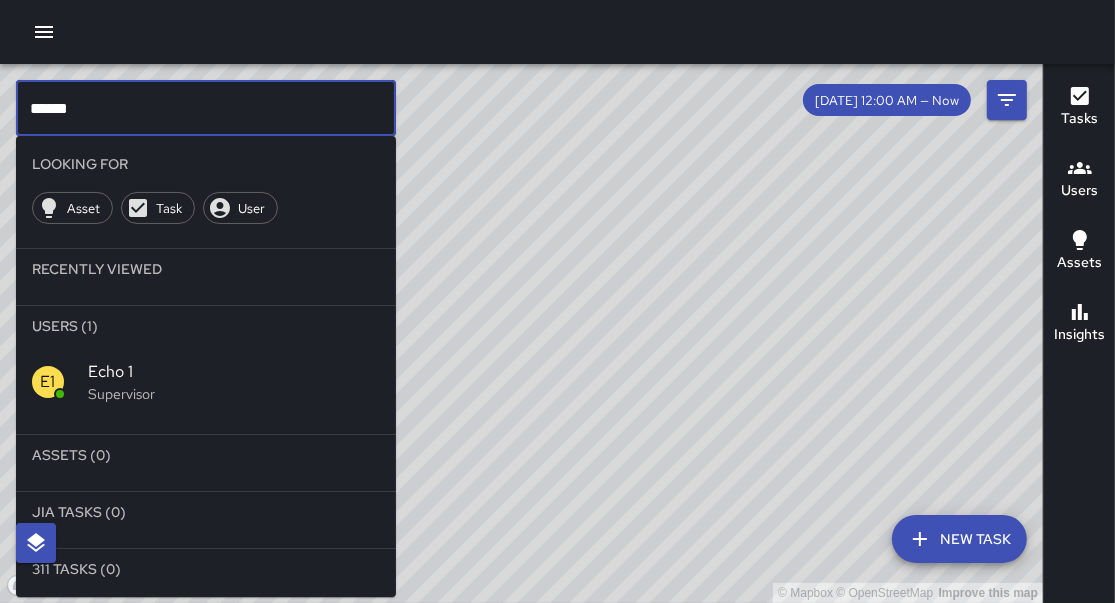 click on "******" at bounding box center (206, 108) 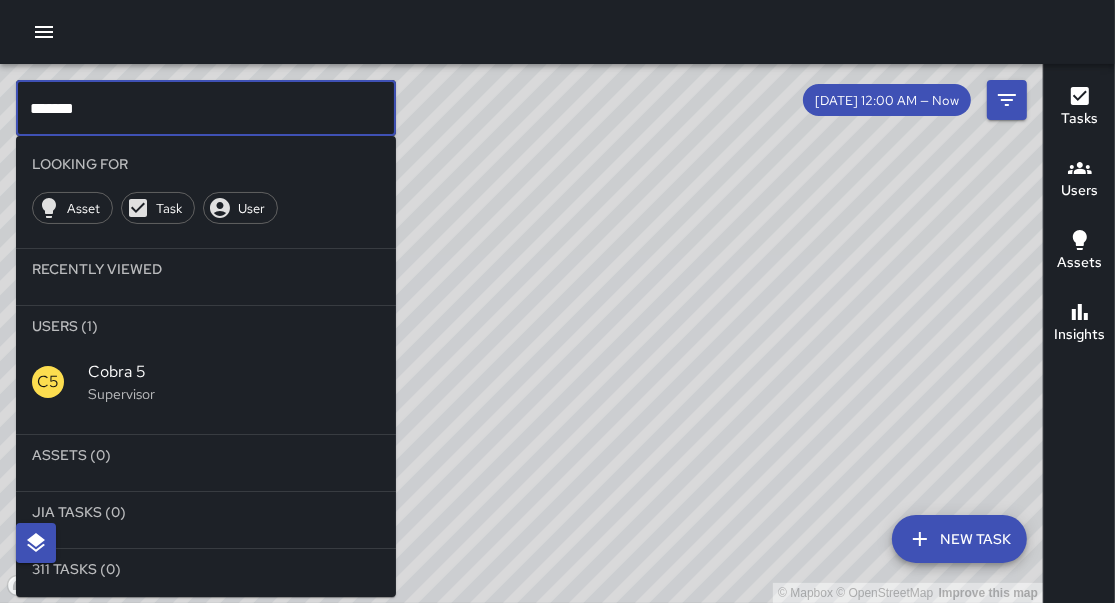 type on "*******" 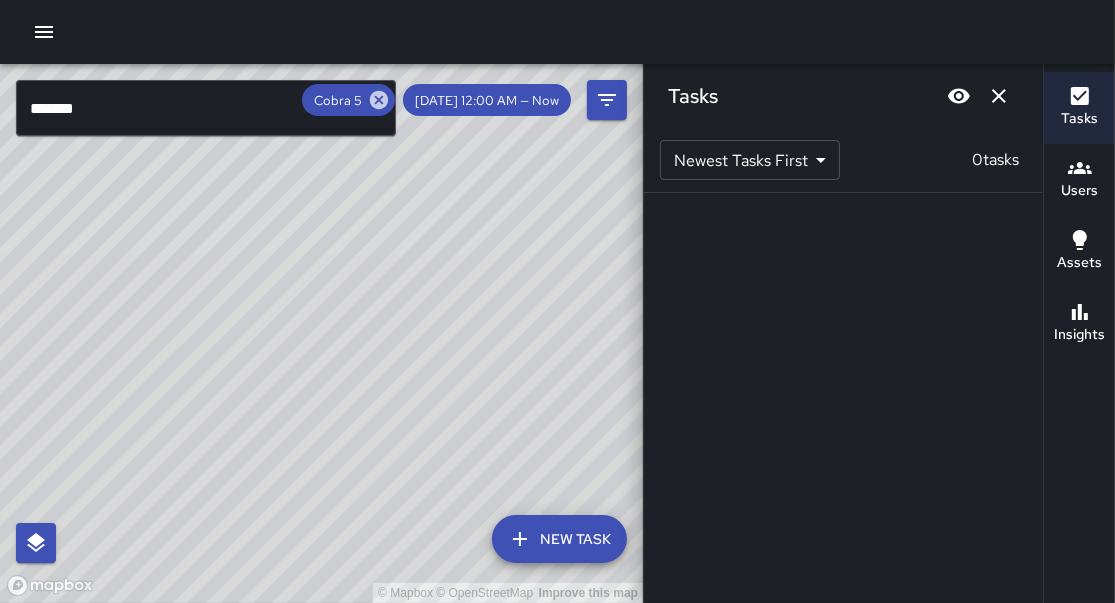 click on "© Mapbox   © OpenStreetMap   Improve this map" at bounding box center (321, 333) 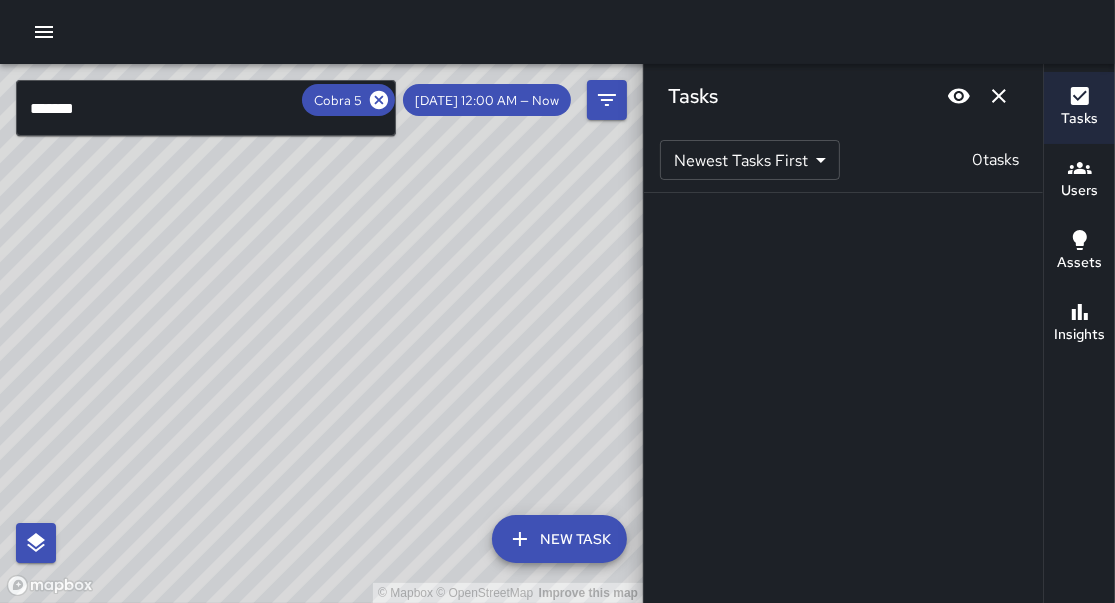 click 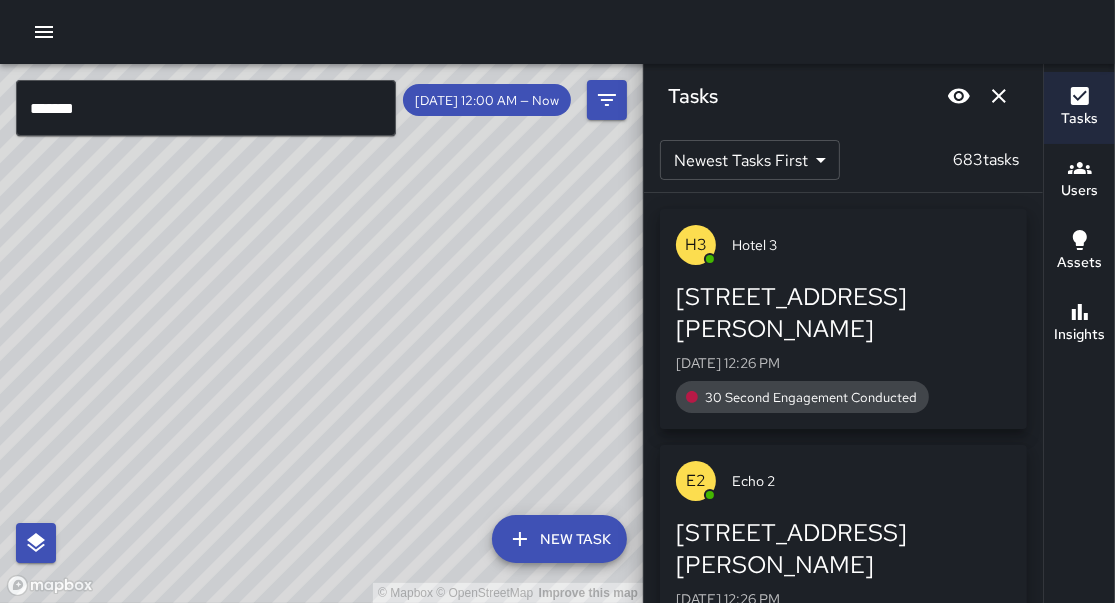 click on "© Mapbox   © OpenStreetMap   Improve this map" at bounding box center [321, 333] 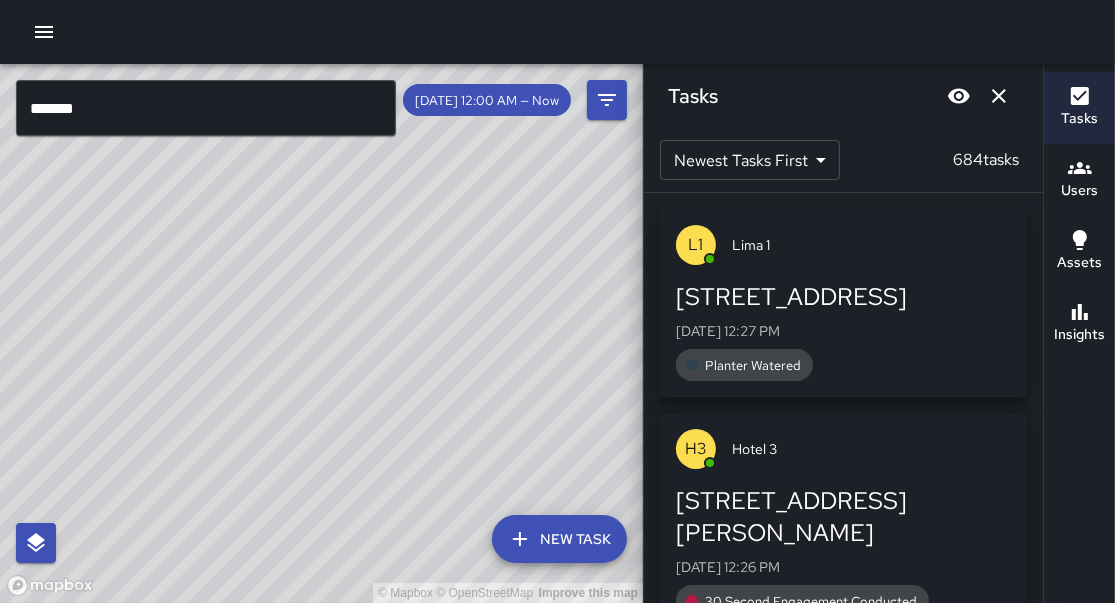 drag, startPoint x: 532, startPoint y: 240, endPoint x: 500, endPoint y: 318, distance: 84.30895 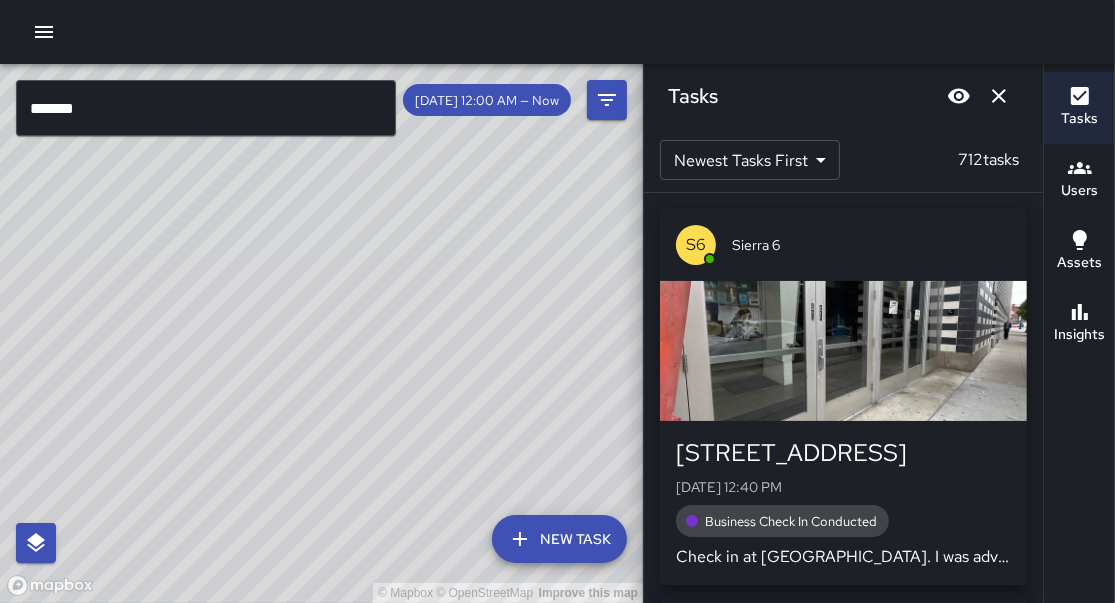 click at bounding box center [843, 351] 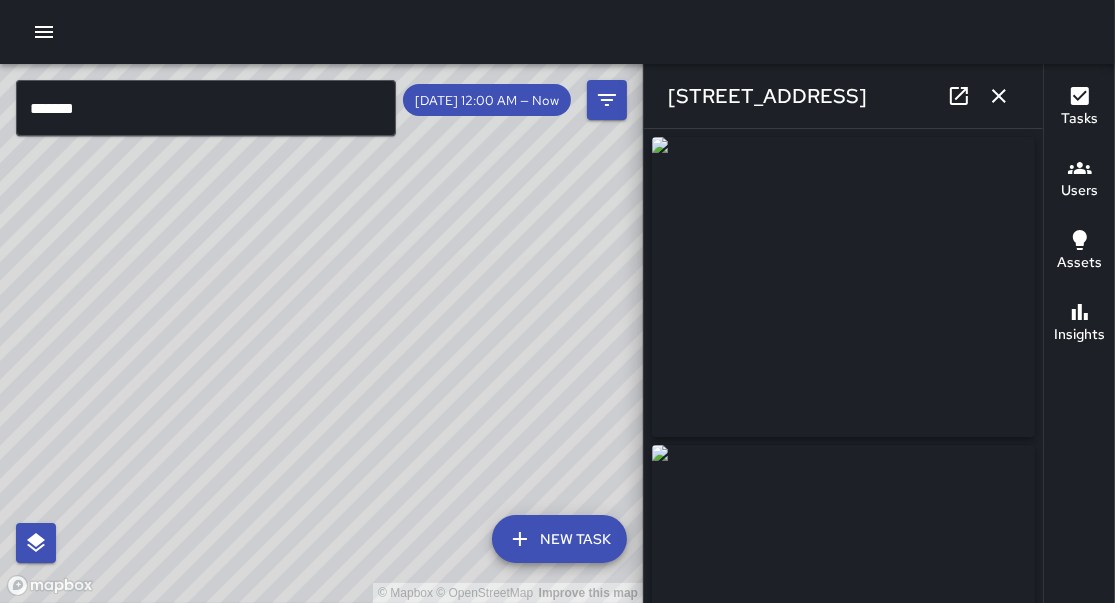 click on "**********" at bounding box center [843, 366] 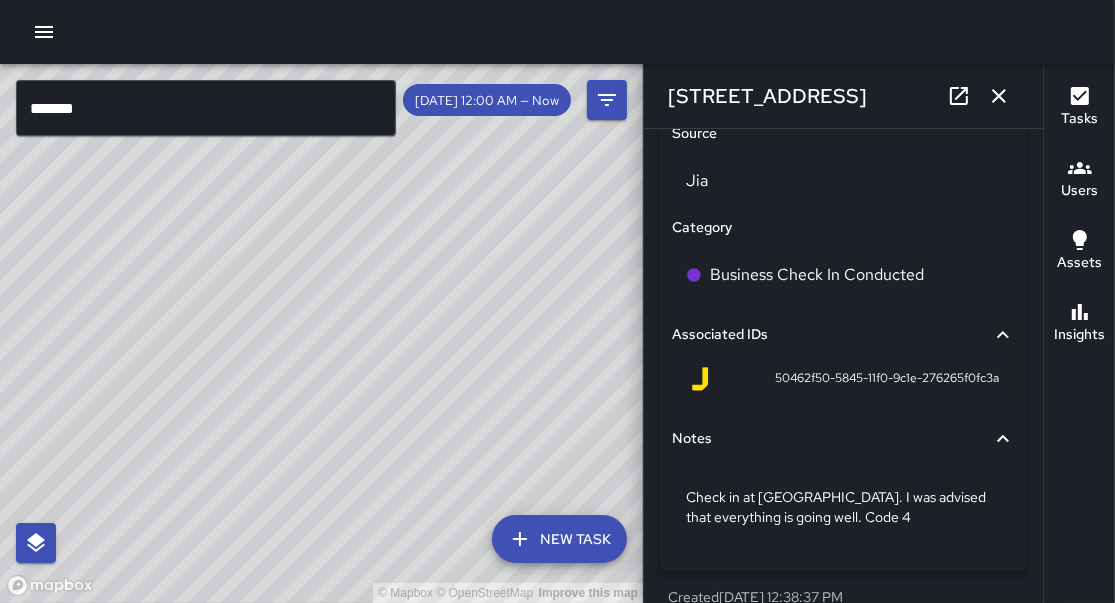 scroll, scrollTop: 1300, scrollLeft: 0, axis: vertical 